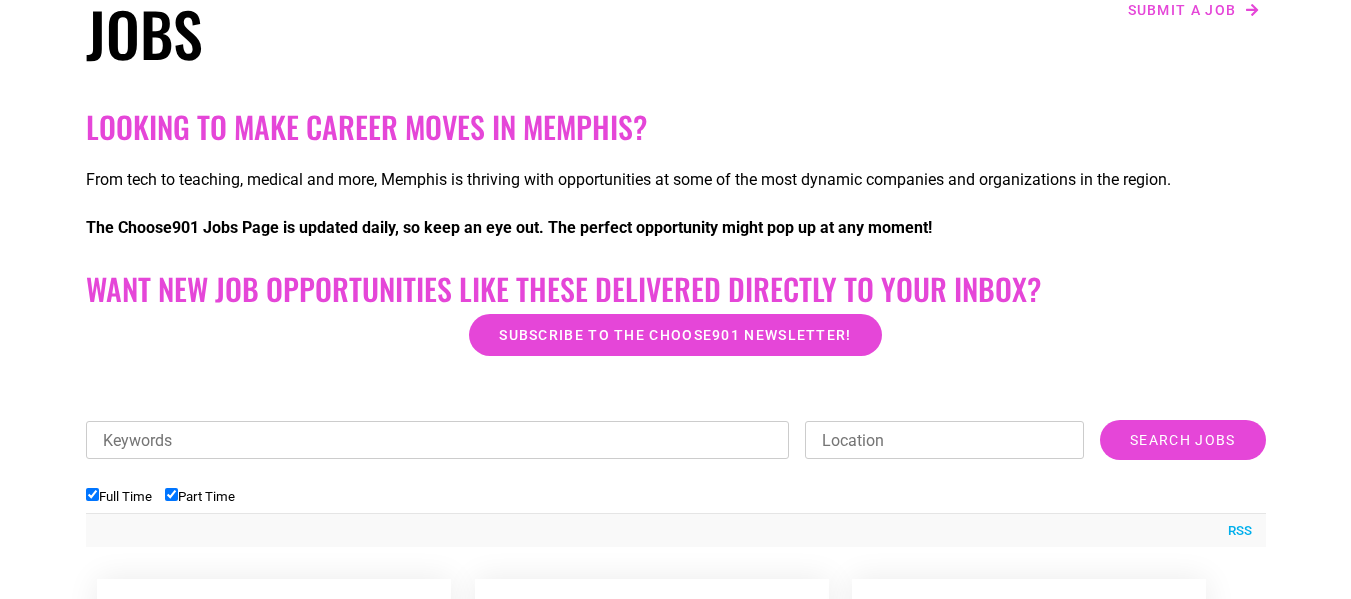 scroll, scrollTop: 338, scrollLeft: 0, axis: vertical 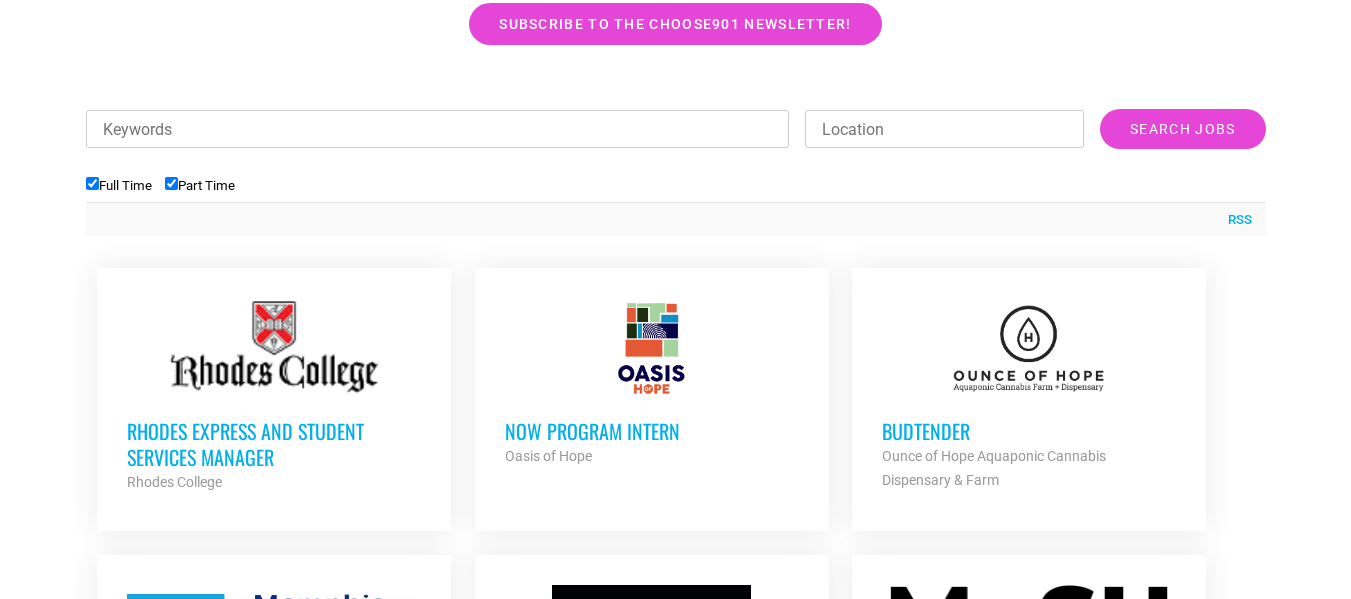 click on "Full Time" at bounding box center [119, 185] 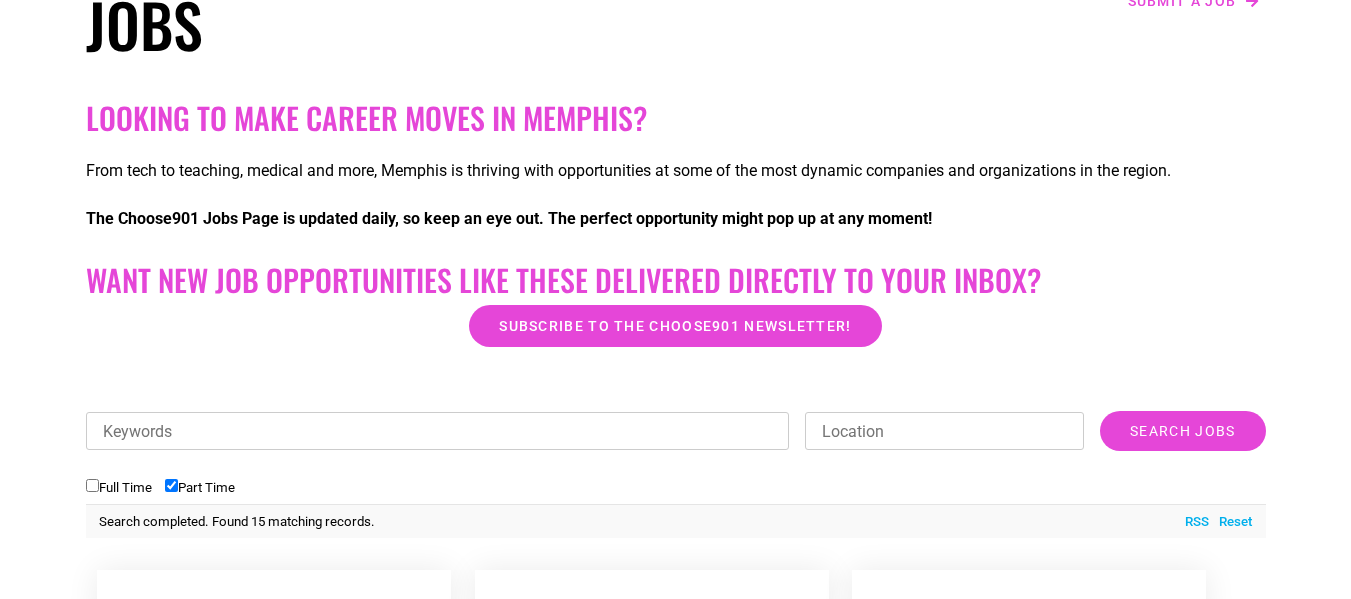 scroll, scrollTop: 346, scrollLeft: 0, axis: vertical 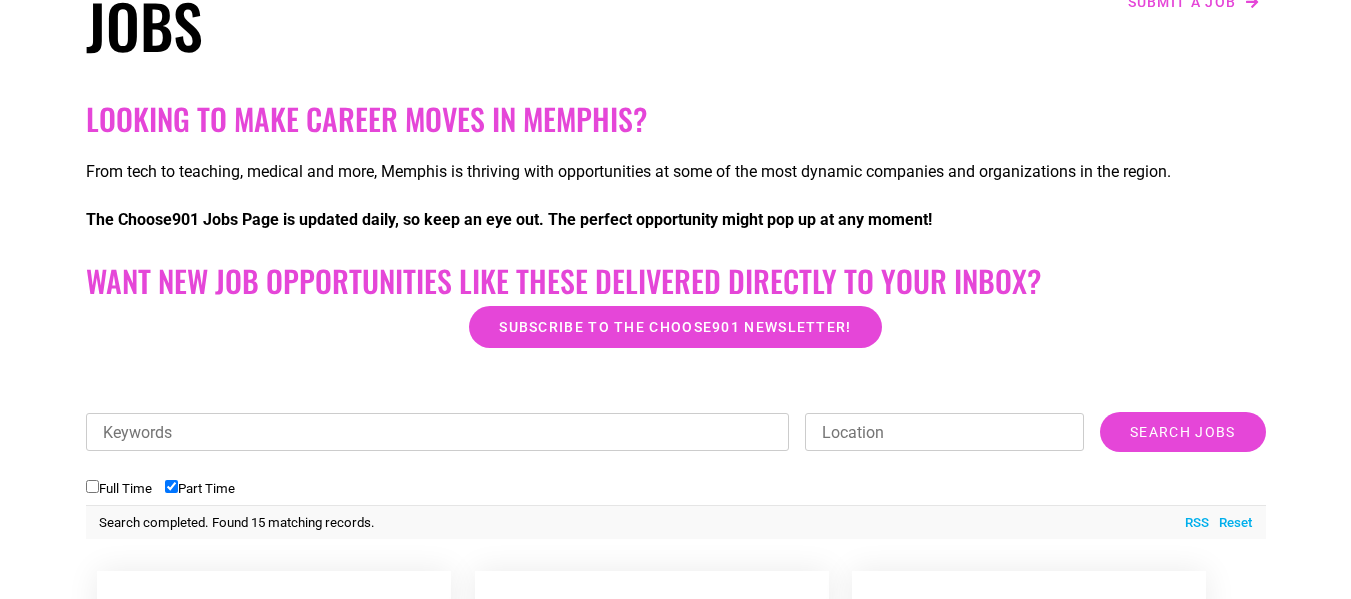 click on "Keywords
Location
Category
Accounting
Administrative
Bilingual
Communication
Construction
Counseling
Creative
Customer Service
Development
Education
Engineering
Facilities/Maintenance
Higher Education
Internship
IT
Management
Manufacturing
Marketing
Media
Medical
Operations
Outdoor Work
Property Management
Public Works
Restaurant/Hospitality
Retail
Sales
Social Work
Sports
Search Jobs" at bounding box center [676, 442] 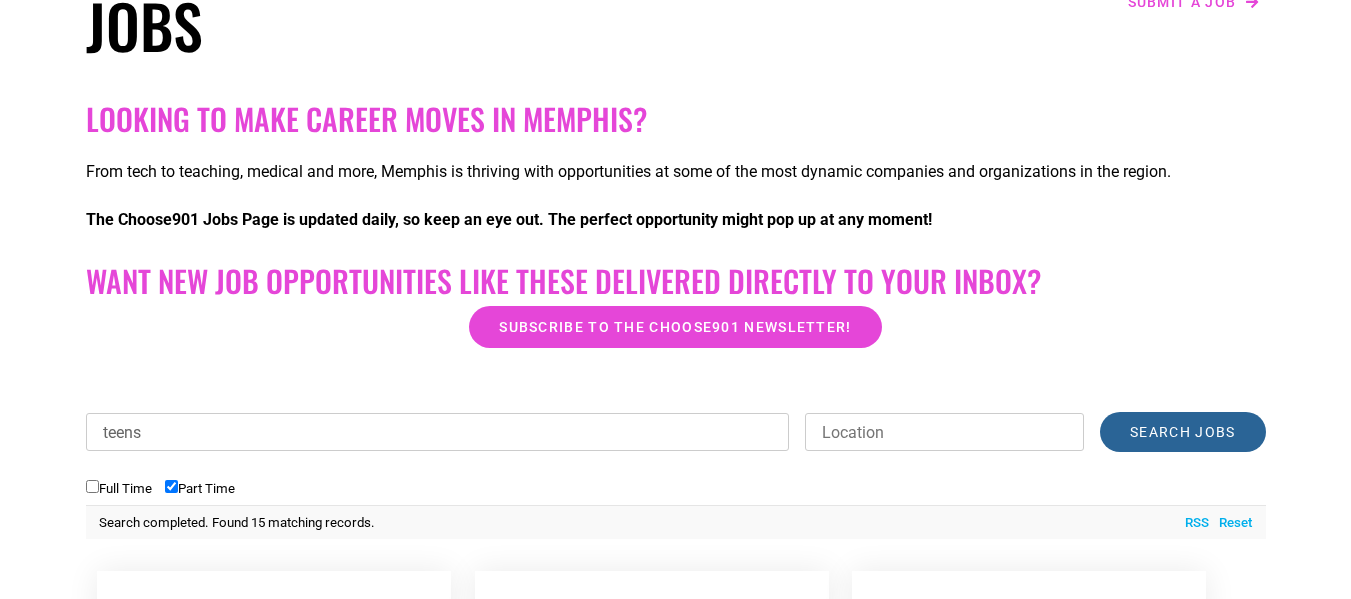 click on "Search Jobs" at bounding box center [1182, 432] 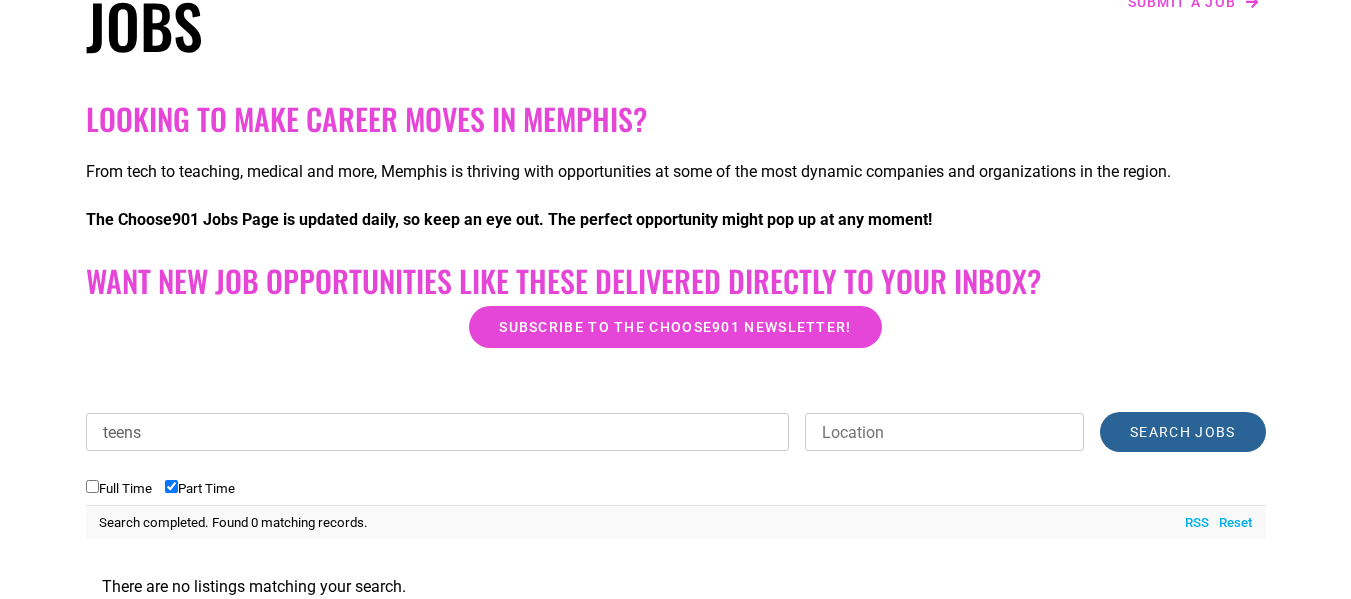scroll, scrollTop: 721, scrollLeft: 0, axis: vertical 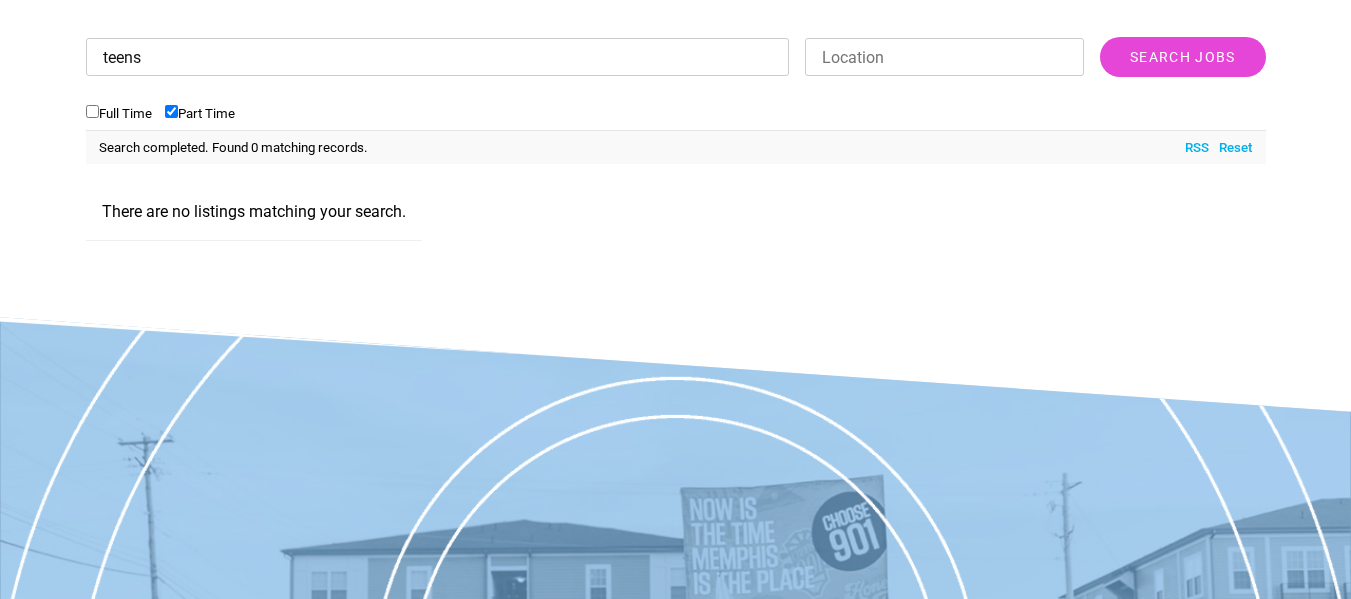 click on "teens" at bounding box center (438, 57) 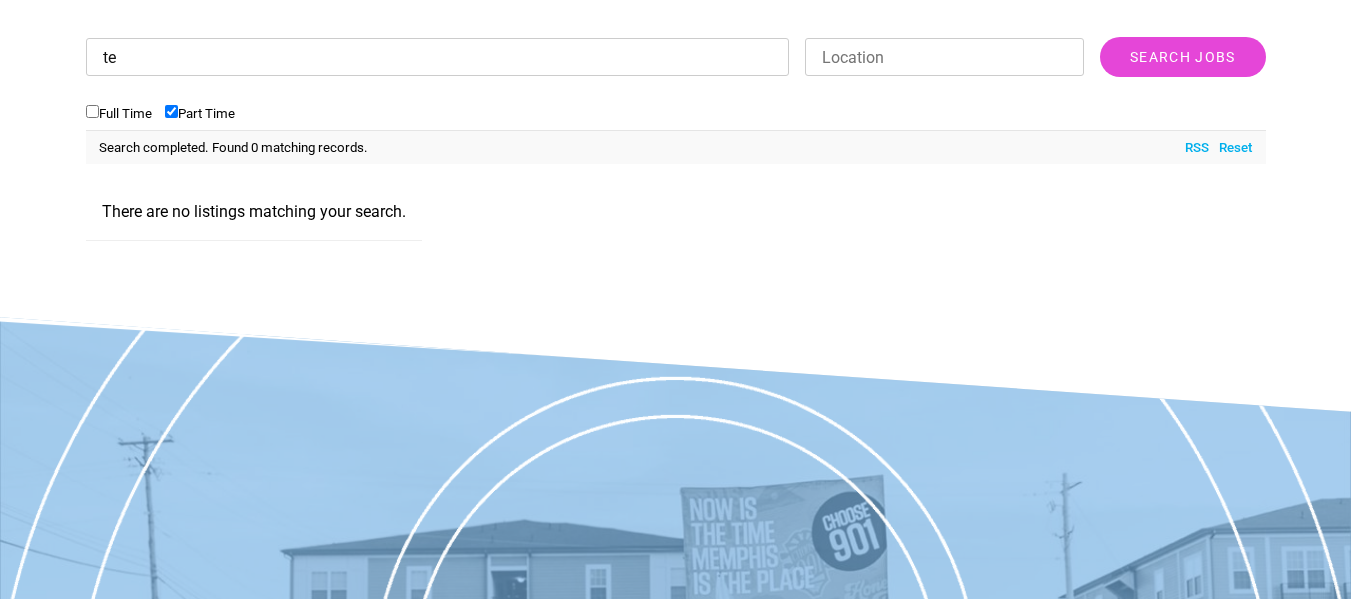 type on "t" 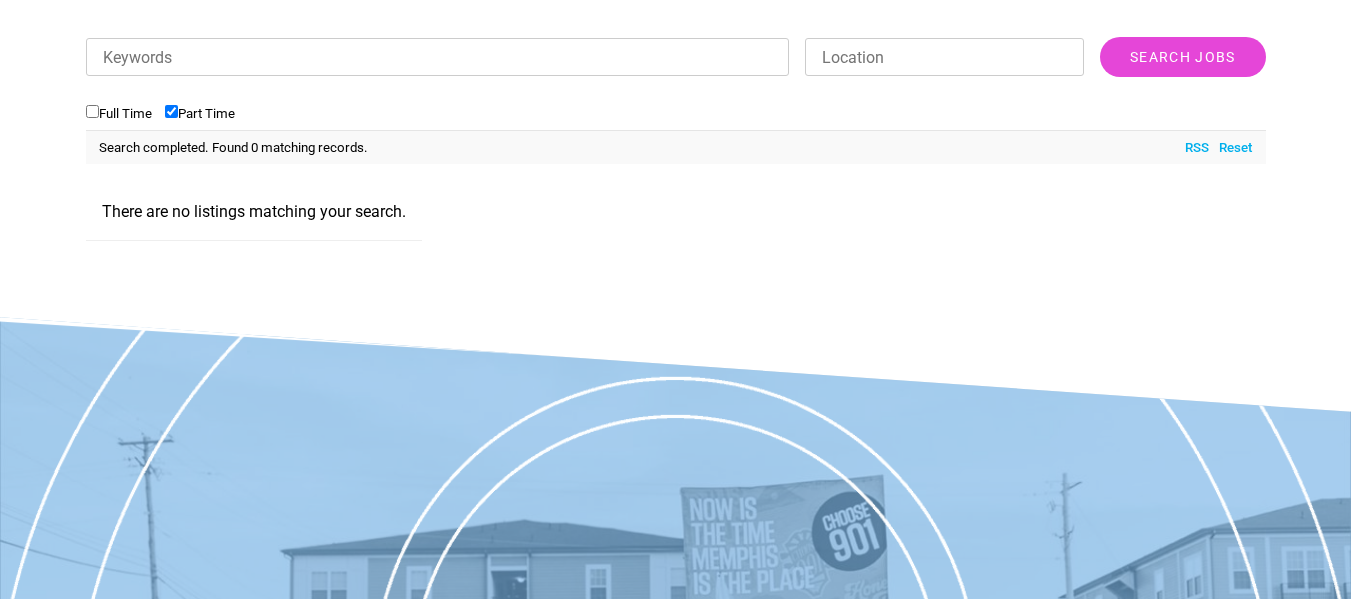 type 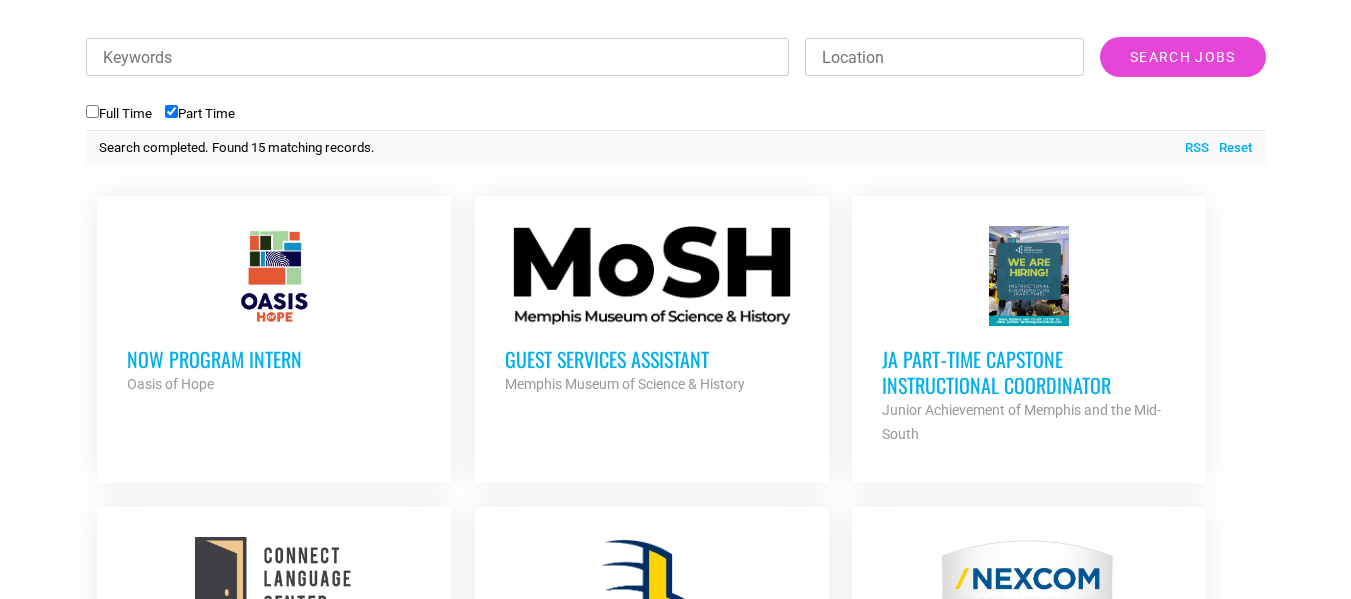 click on "Junior Achievement of Memphis and the Mid-South" at bounding box center [1021, 422] 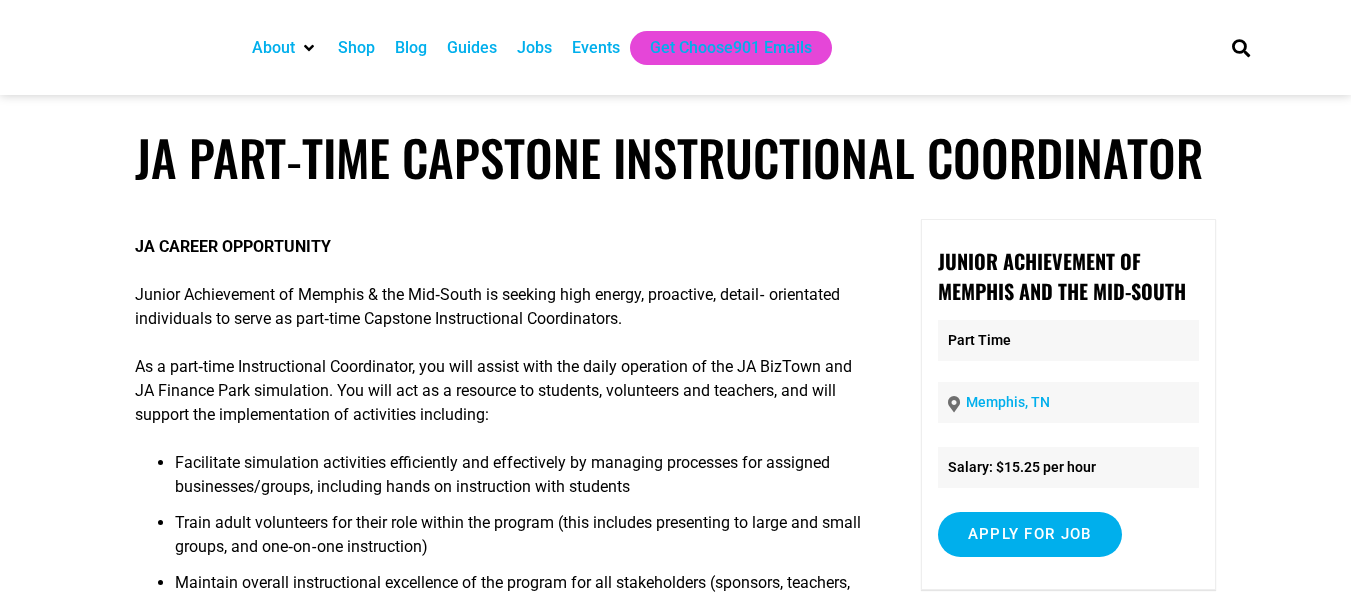 scroll, scrollTop: 0, scrollLeft: 0, axis: both 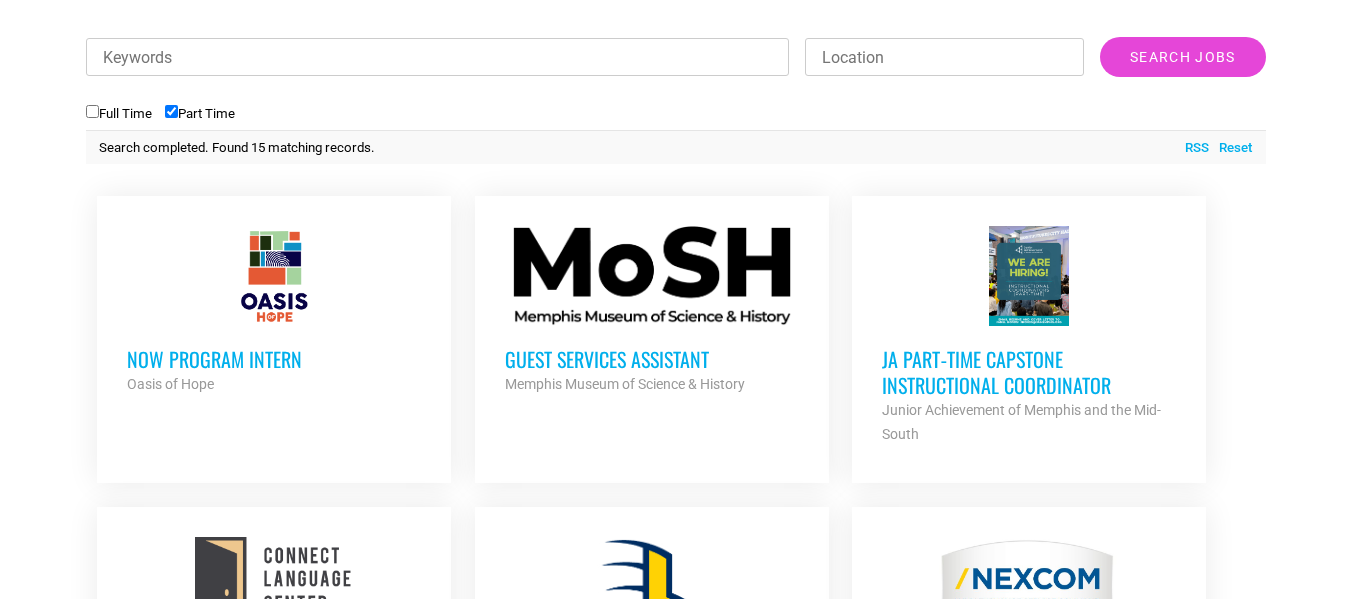 click on "Guest Services Assistant" at bounding box center (652, 359) 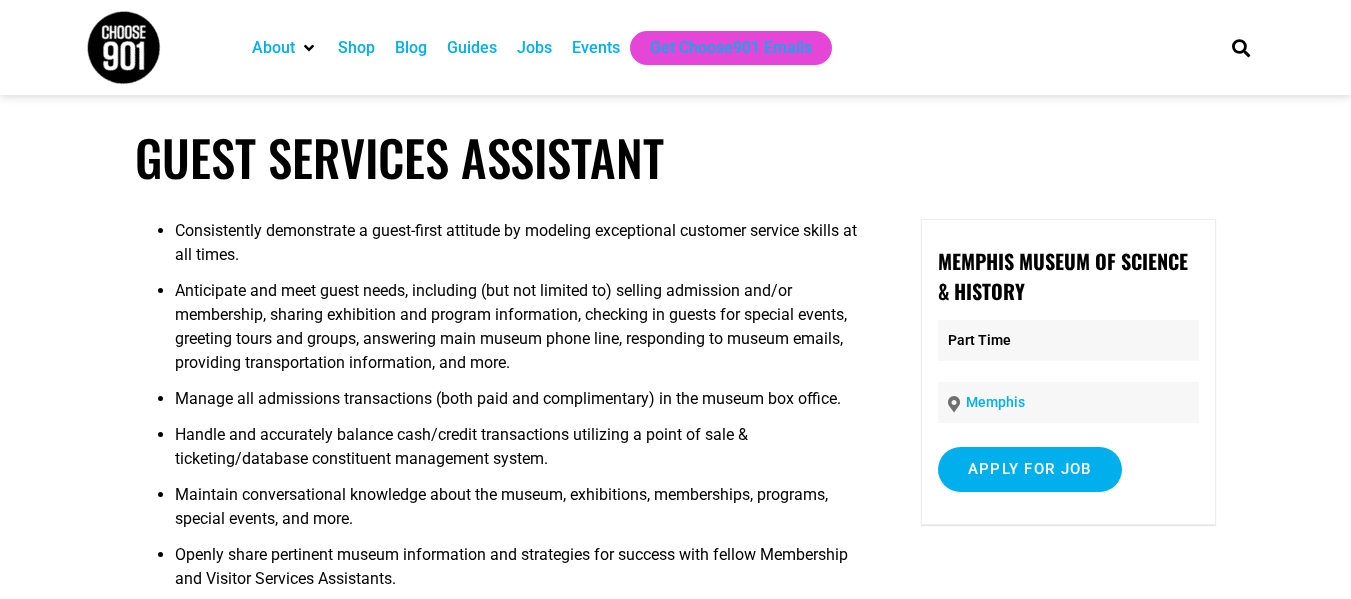 scroll, scrollTop: 0, scrollLeft: 0, axis: both 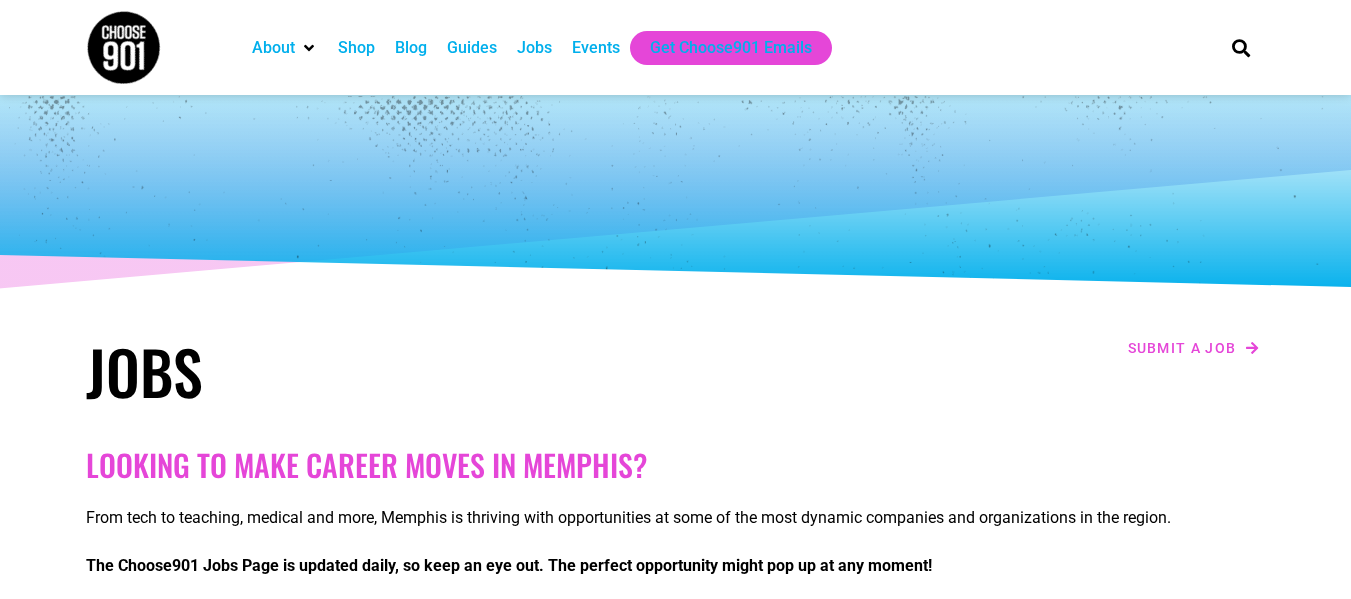 click on "Jobs" at bounding box center (534, 48) 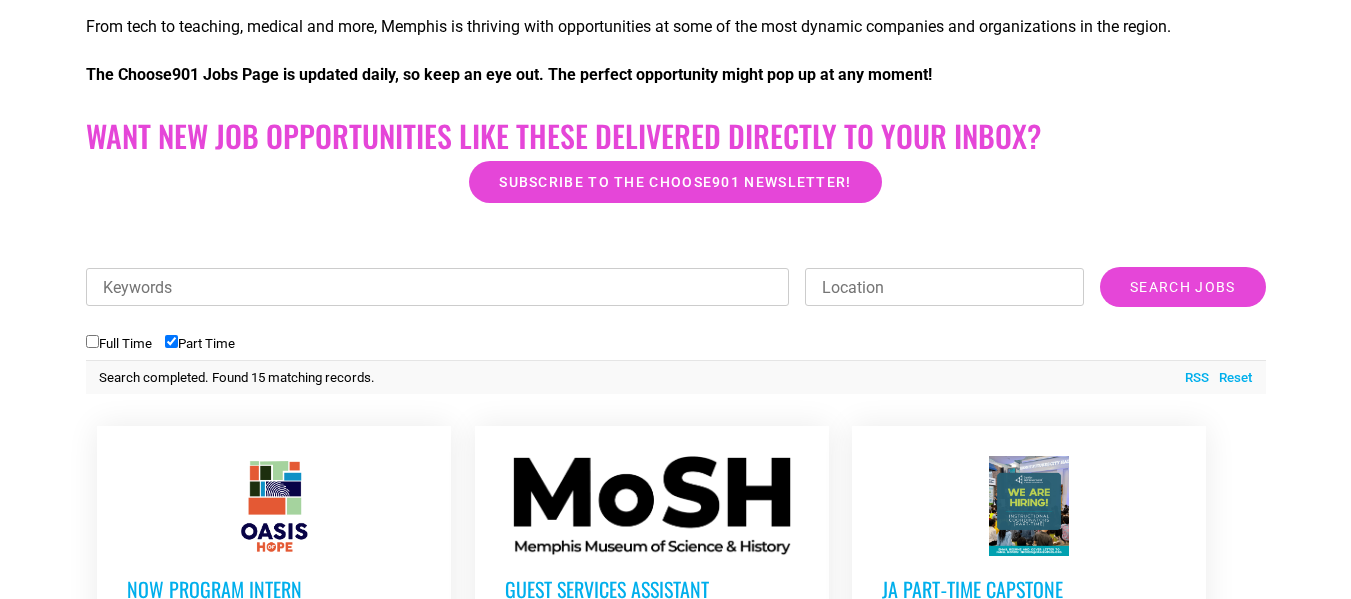 click on "Full Time" at bounding box center [119, 343] 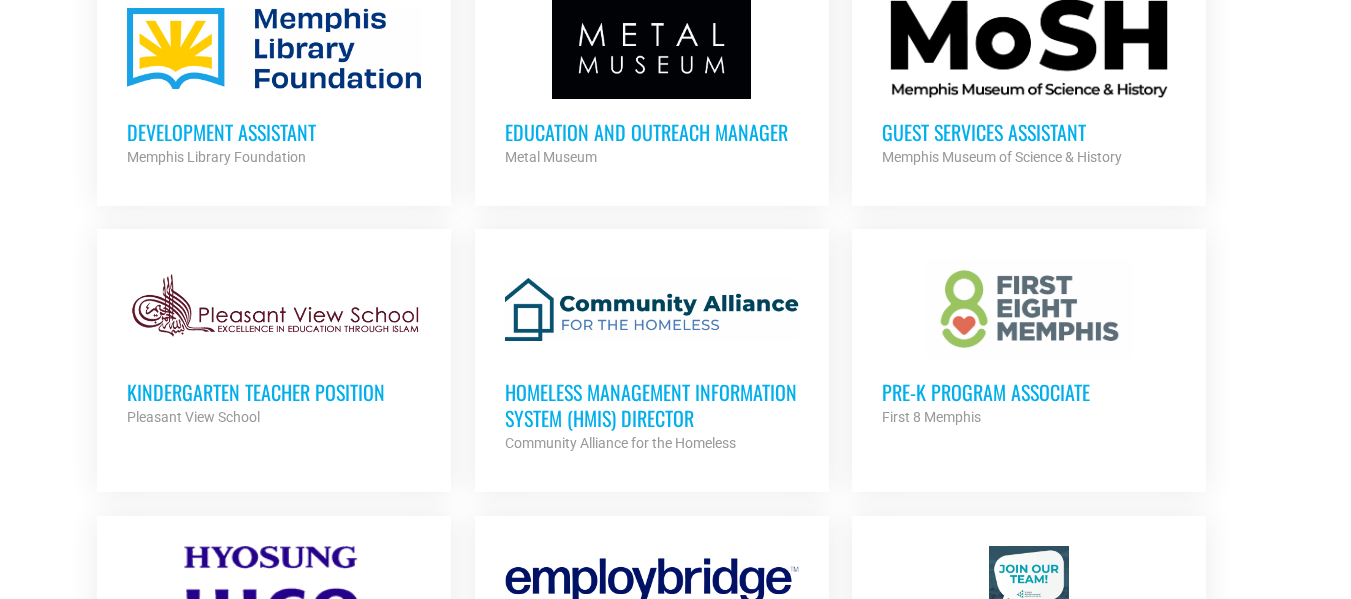 scroll, scrollTop: 1240, scrollLeft: 0, axis: vertical 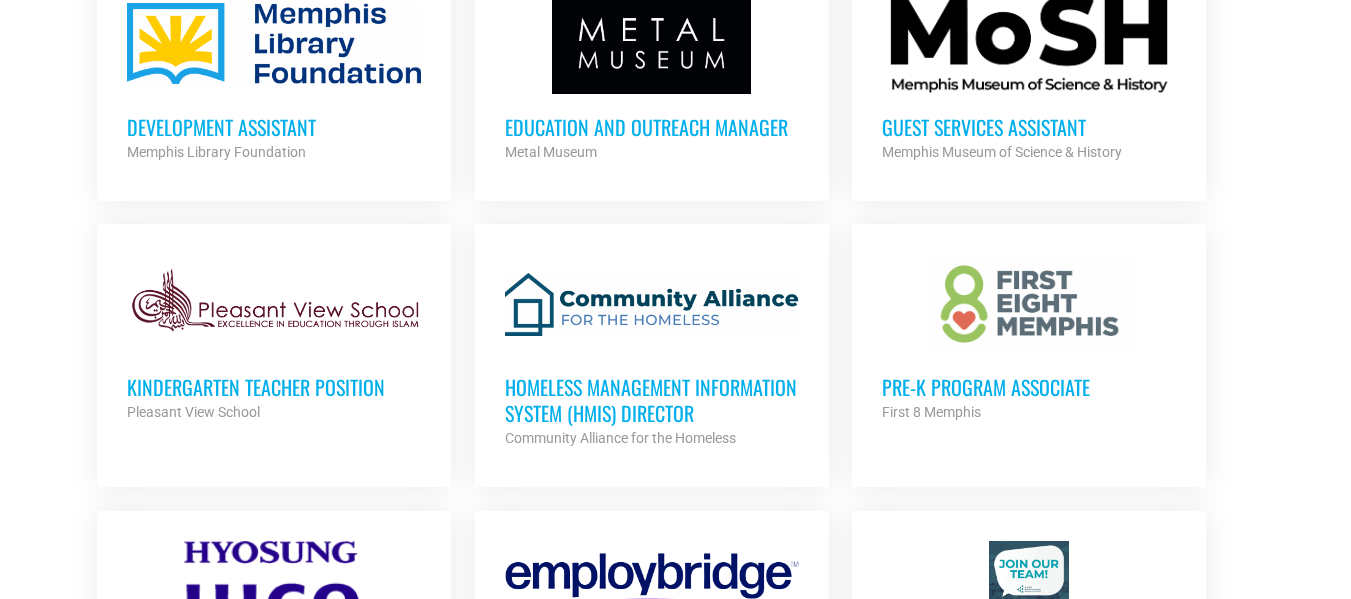 click on "Development Assistant" at bounding box center [274, 127] 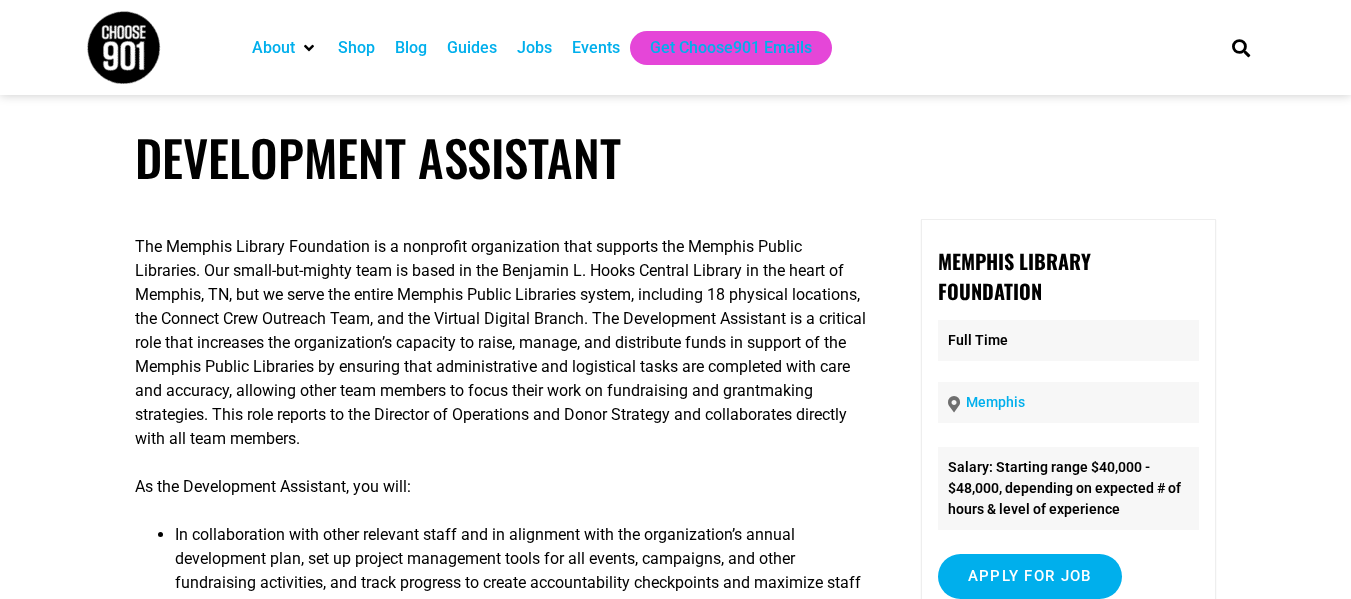 scroll, scrollTop: 0, scrollLeft: 0, axis: both 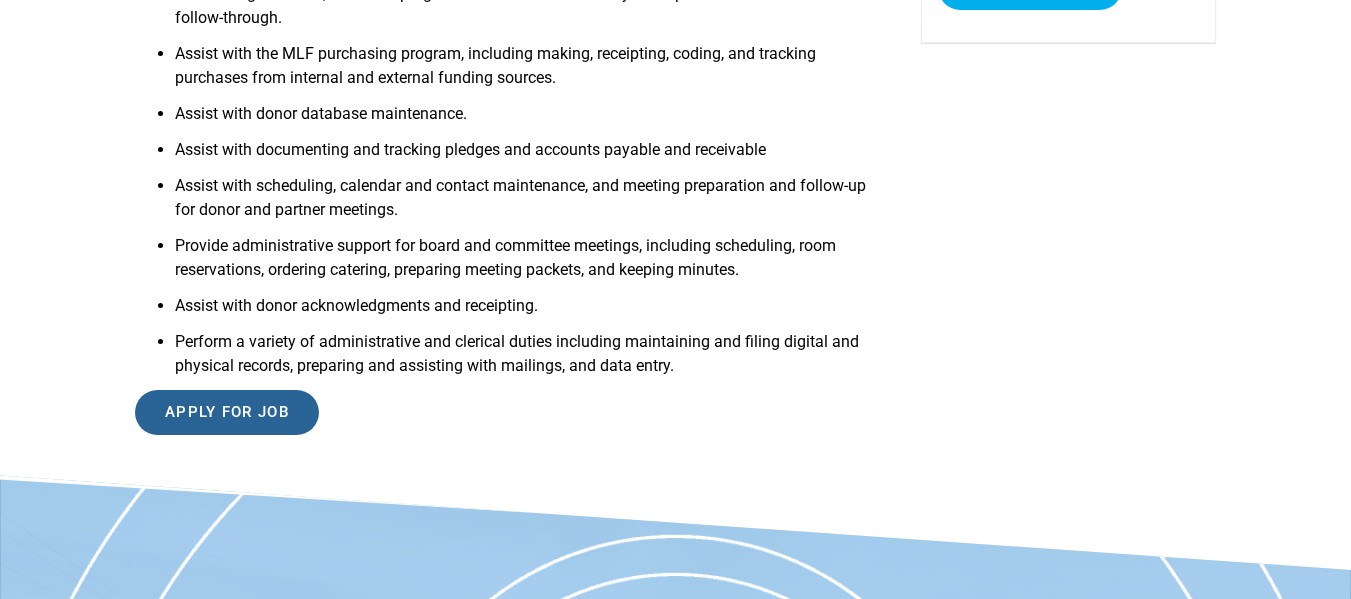 click on "Apply for job" at bounding box center (227, 412) 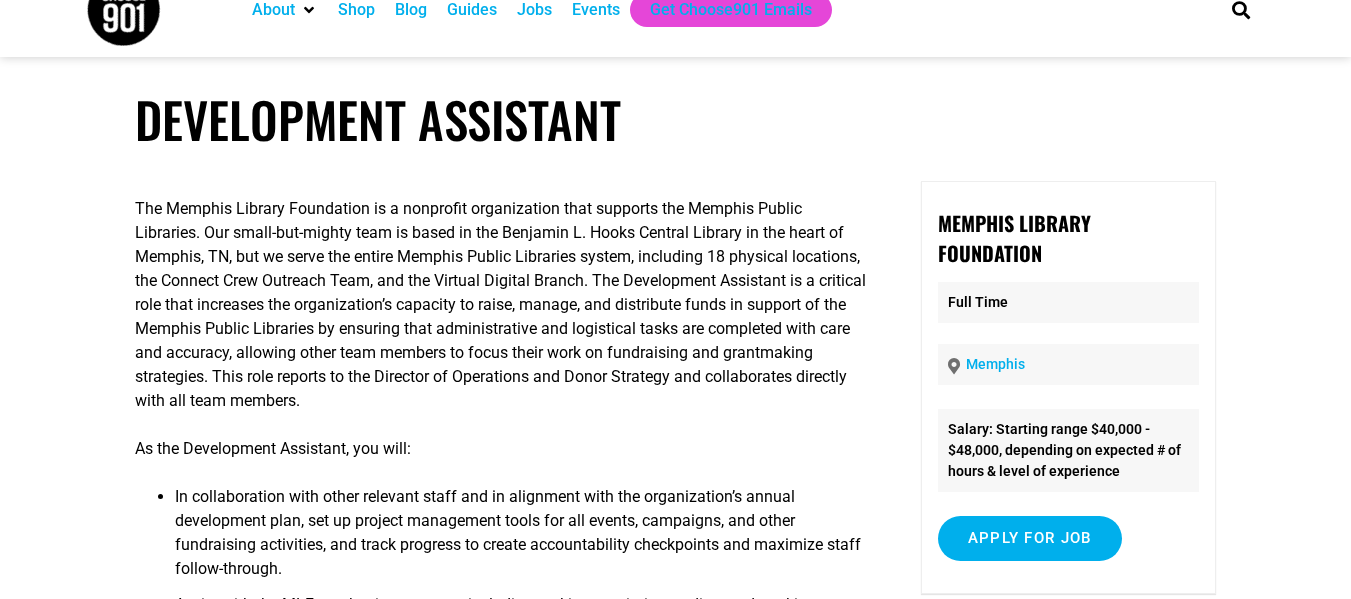 scroll, scrollTop: 0, scrollLeft: 0, axis: both 